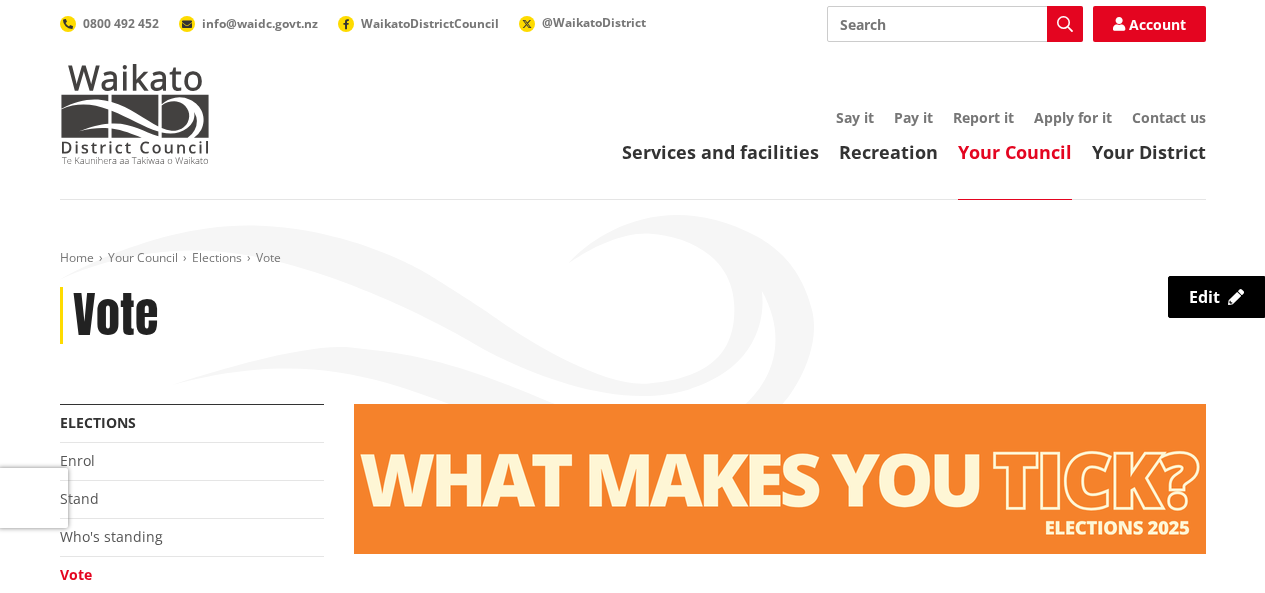 scroll, scrollTop: 0, scrollLeft: 0, axis: both 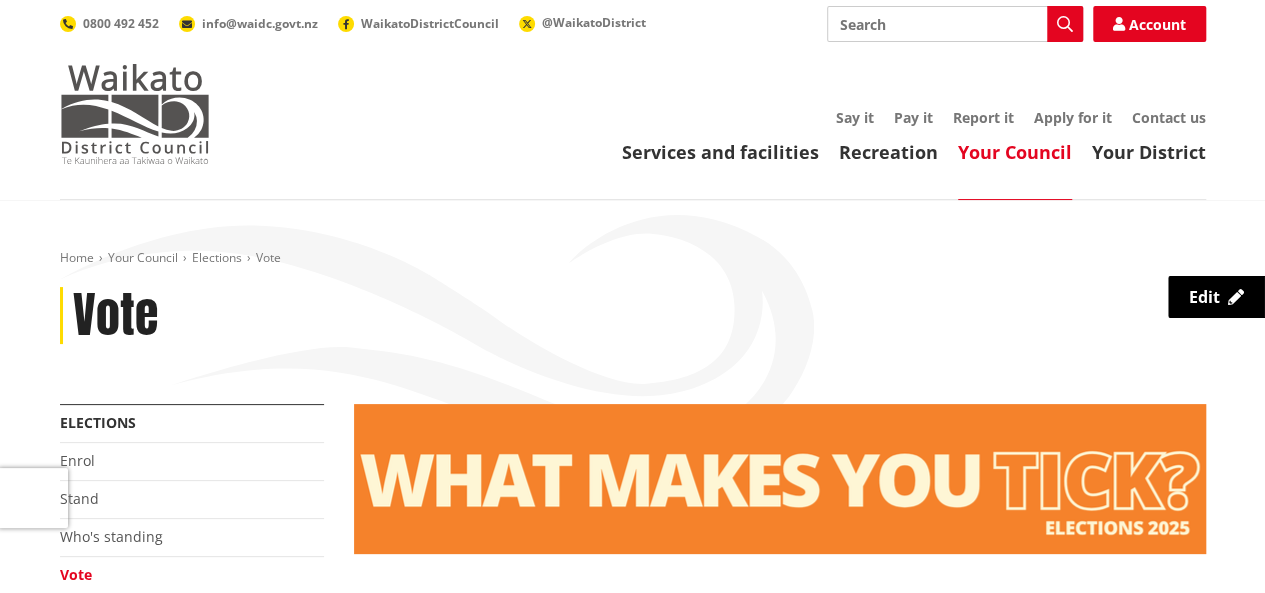 click at bounding box center [135, 114] 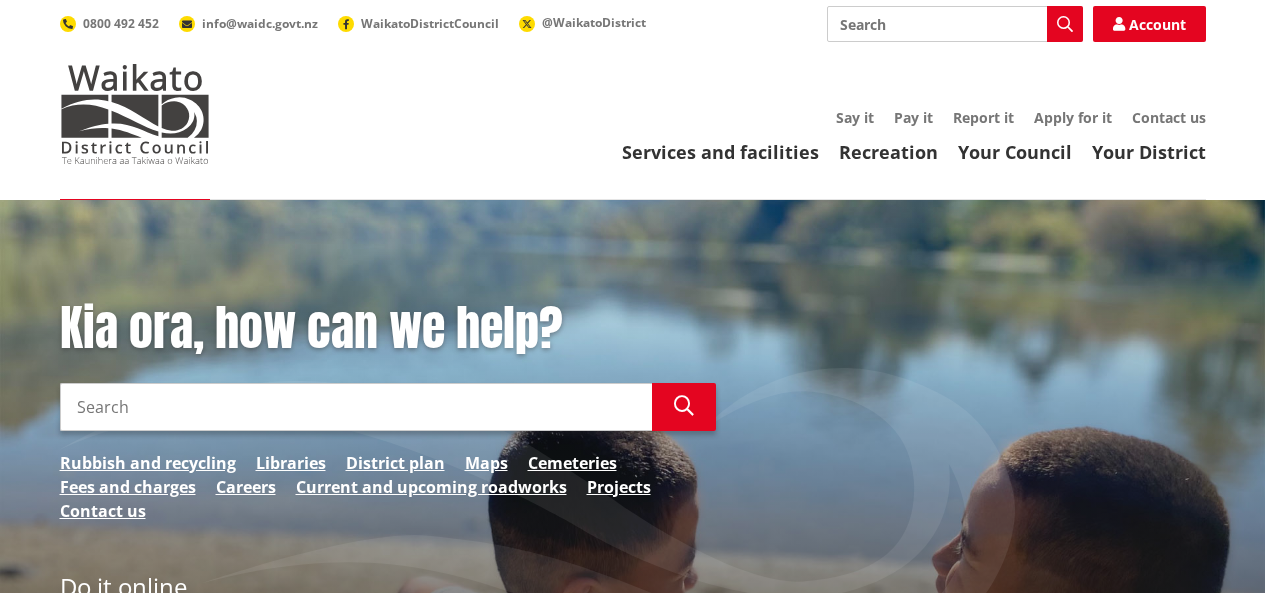 scroll, scrollTop: 0, scrollLeft: 0, axis: both 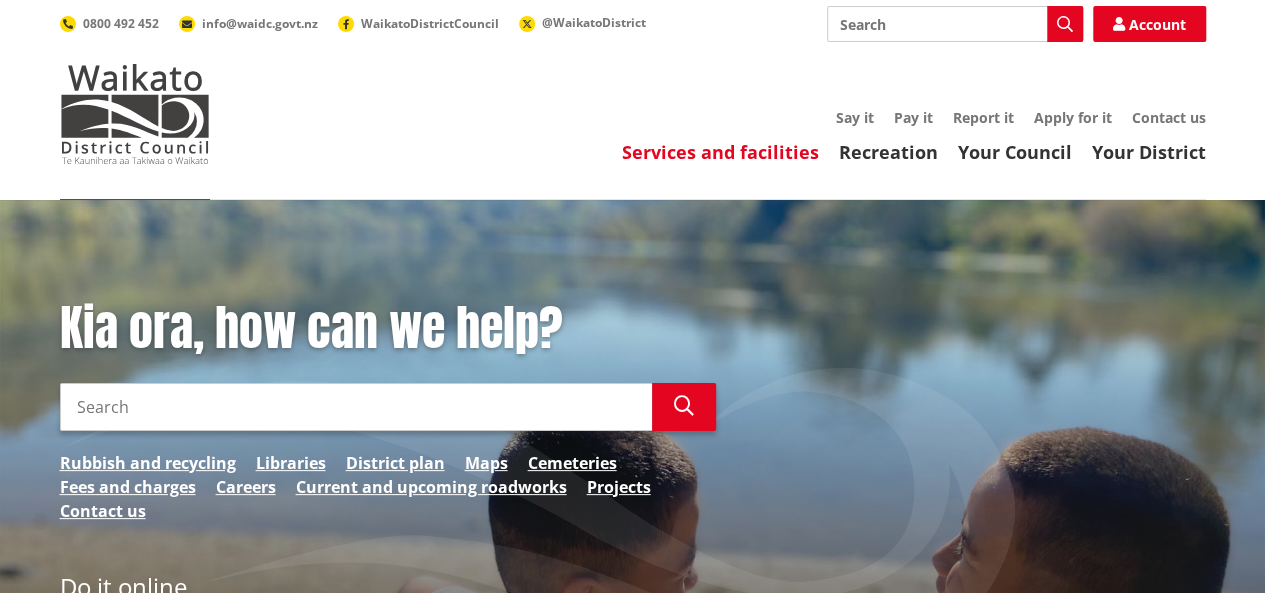 click on "Services and facilities" at bounding box center (720, 152) 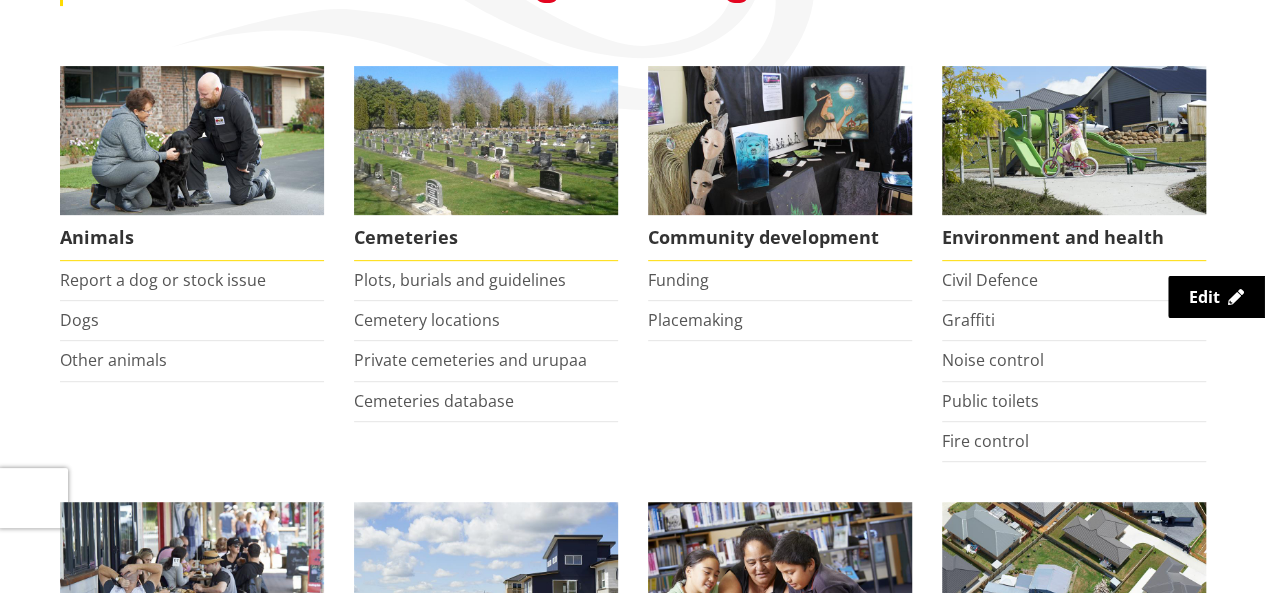 scroll, scrollTop: 0, scrollLeft: 0, axis: both 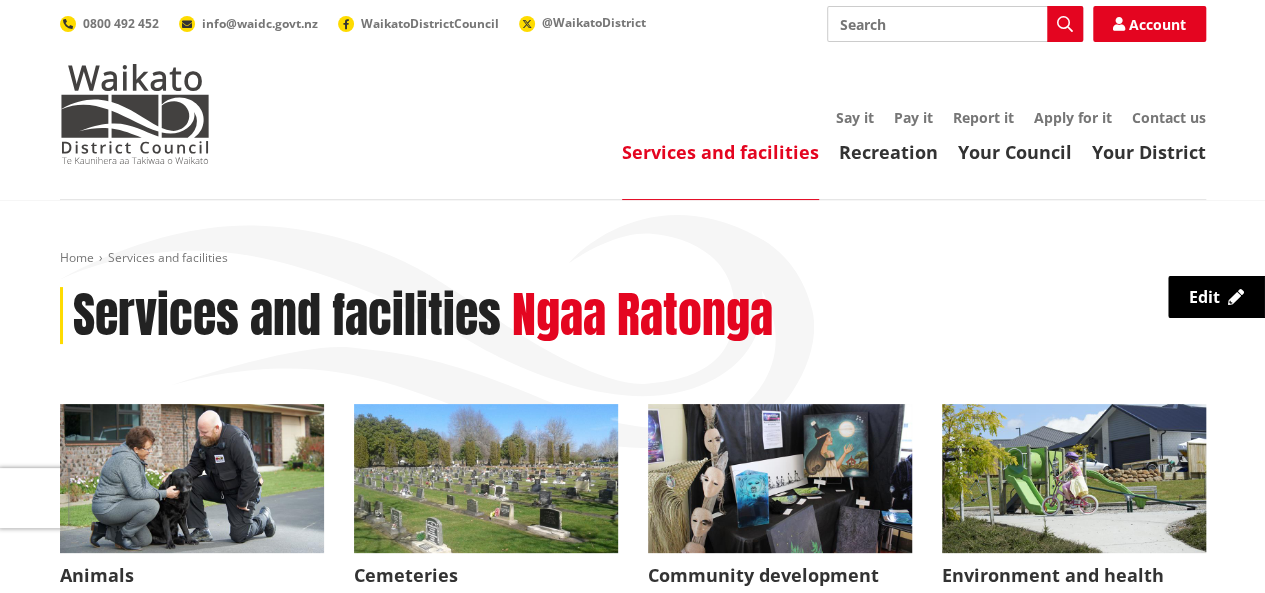 click on "Search" at bounding box center [955, 24] 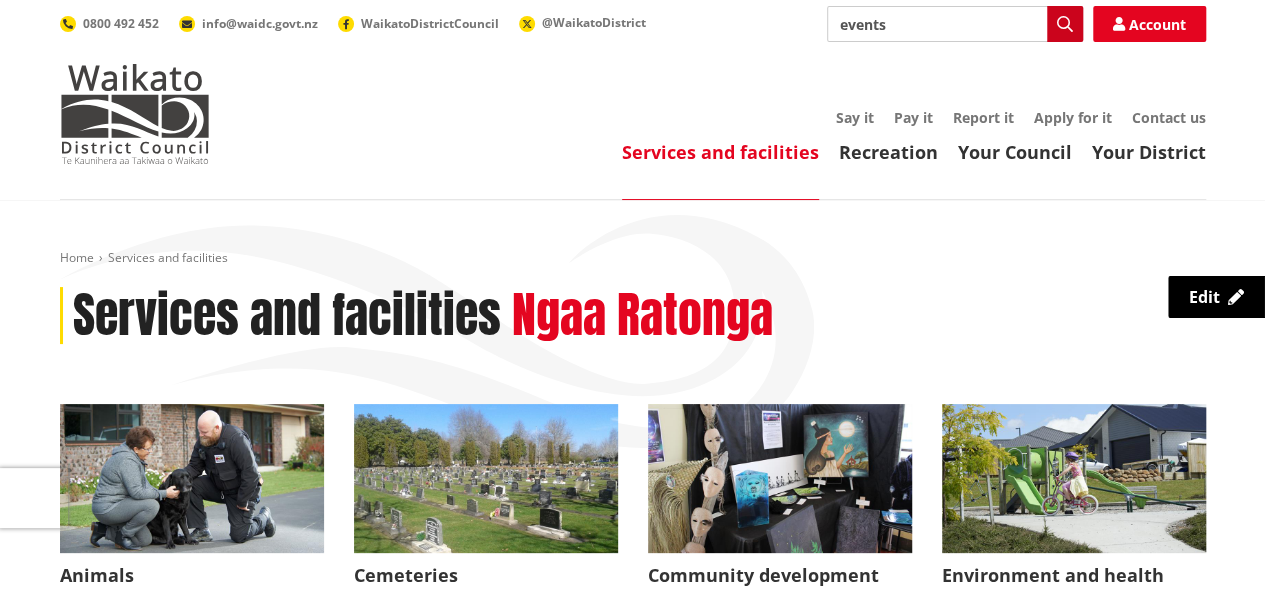 type on "events" 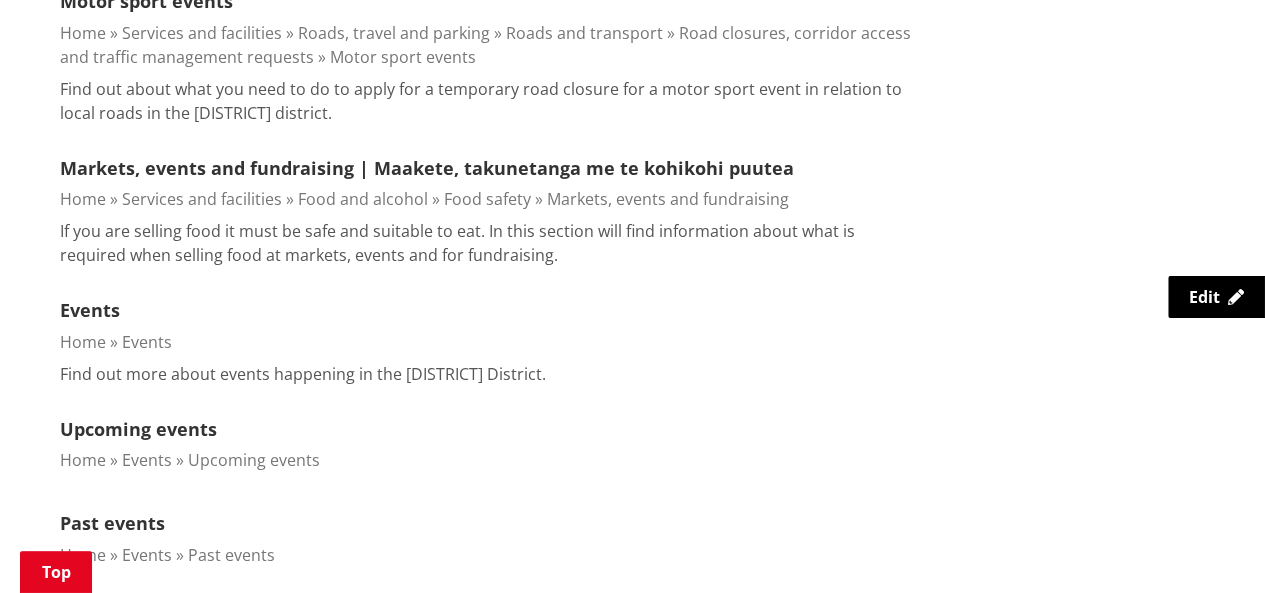 scroll, scrollTop: 700, scrollLeft: 0, axis: vertical 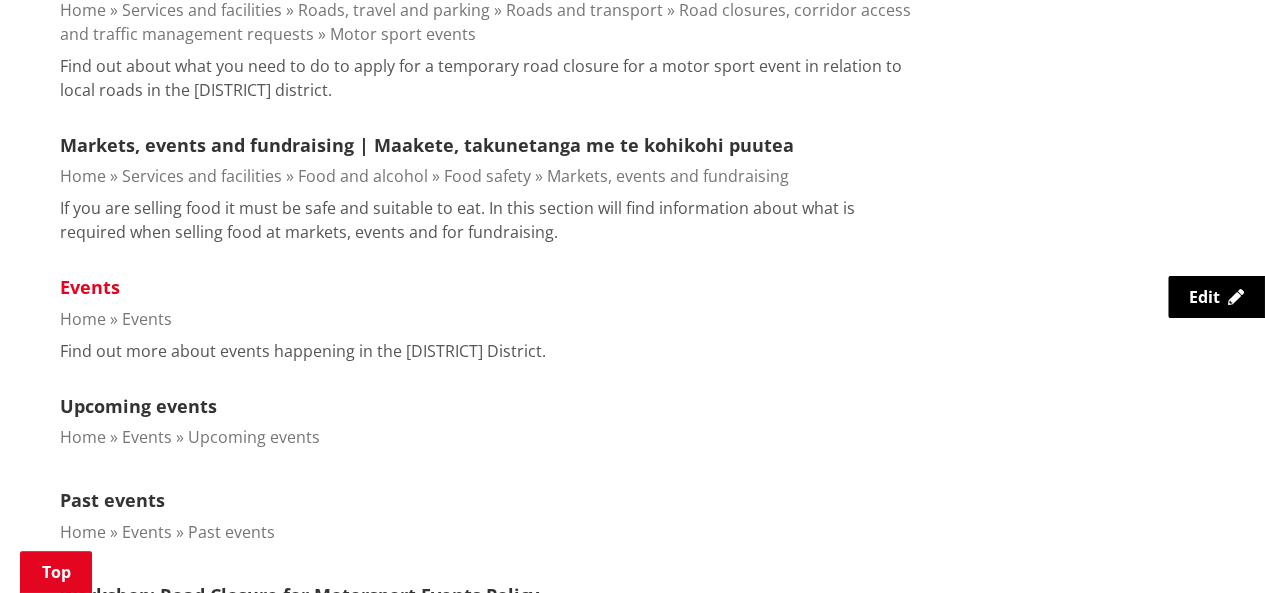 click on "Events" at bounding box center (90, 287) 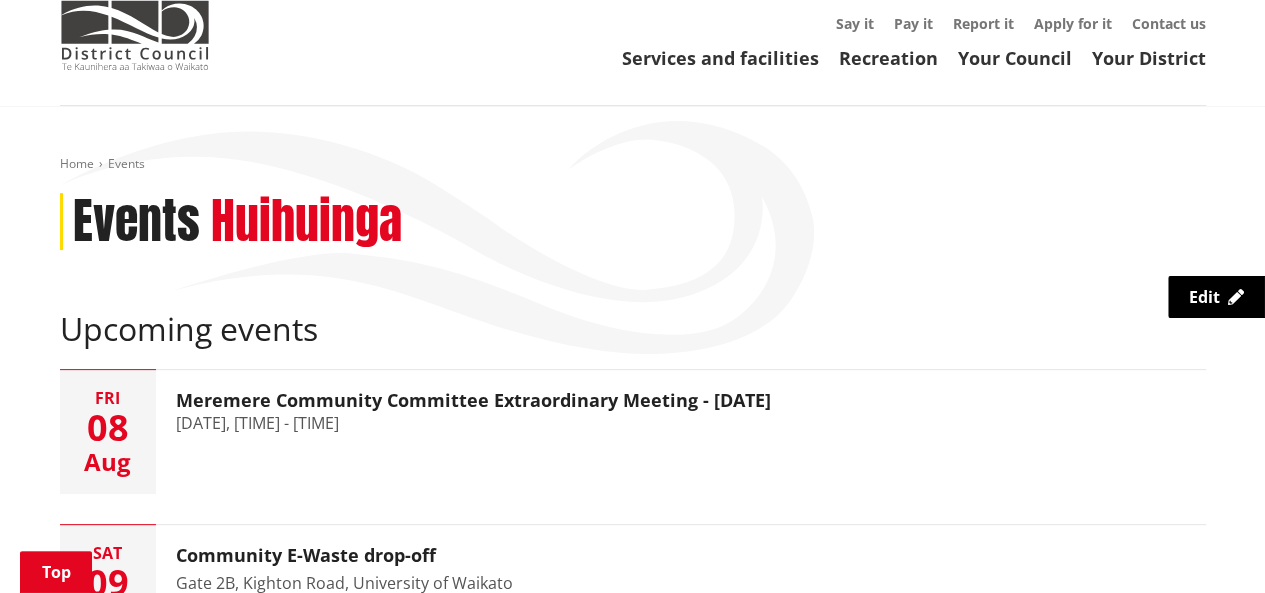 scroll, scrollTop: 0, scrollLeft: 0, axis: both 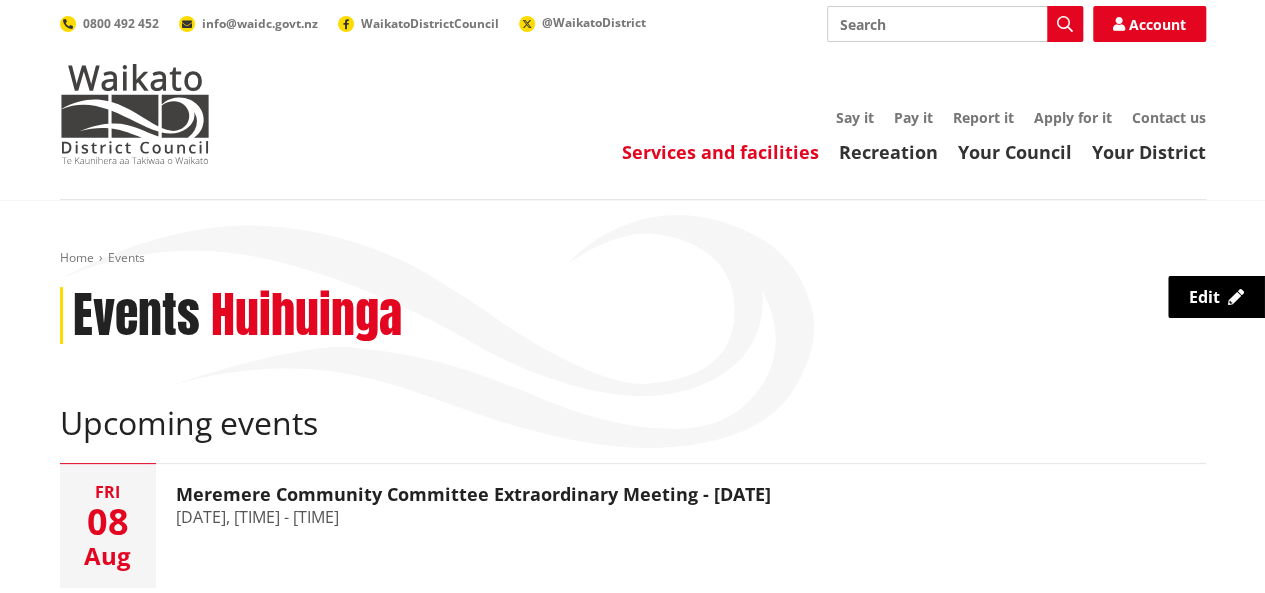 click on "Services and facilities" at bounding box center [720, 152] 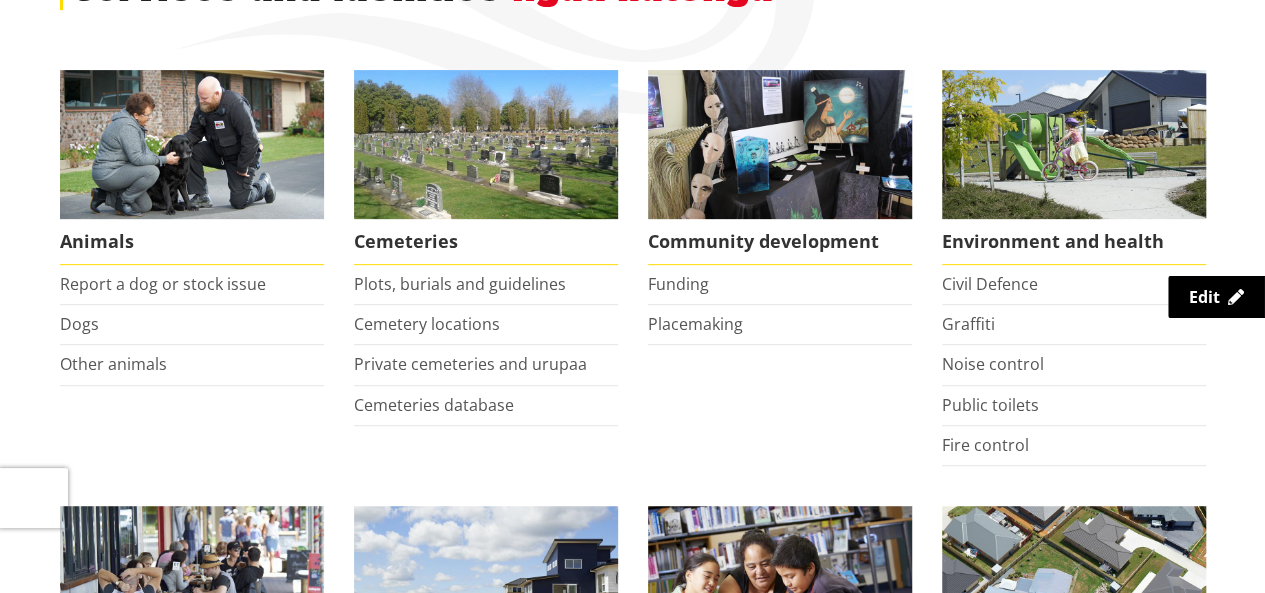 scroll, scrollTop: 0, scrollLeft: 0, axis: both 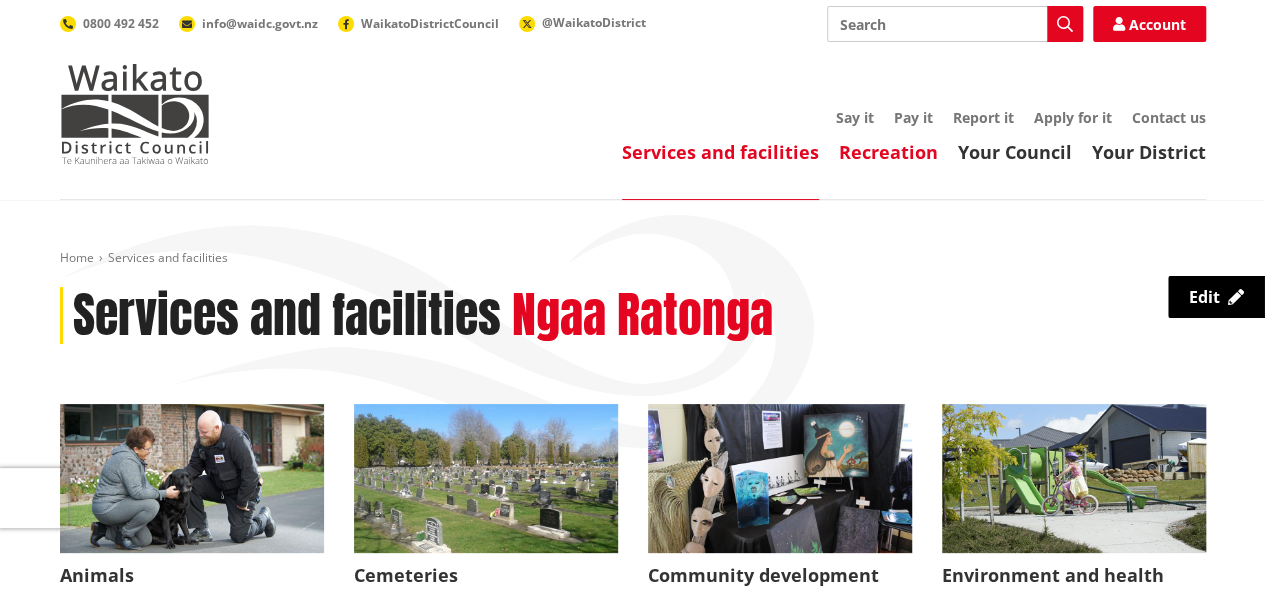 click on "Recreation" at bounding box center (888, 152) 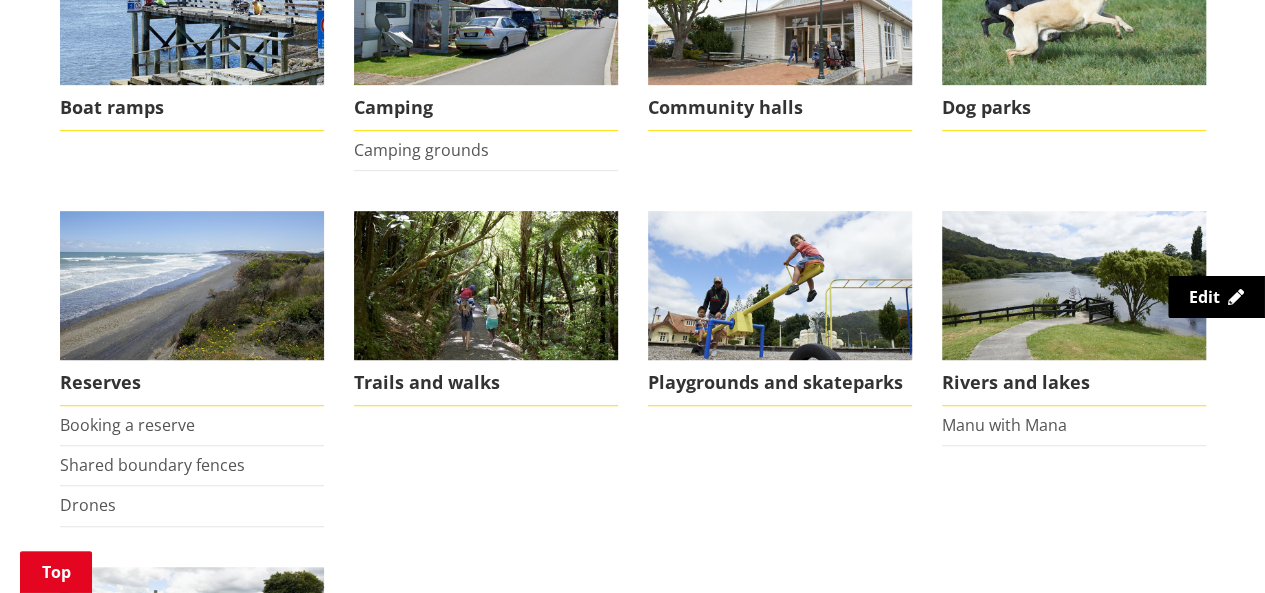 scroll, scrollTop: 500, scrollLeft: 0, axis: vertical 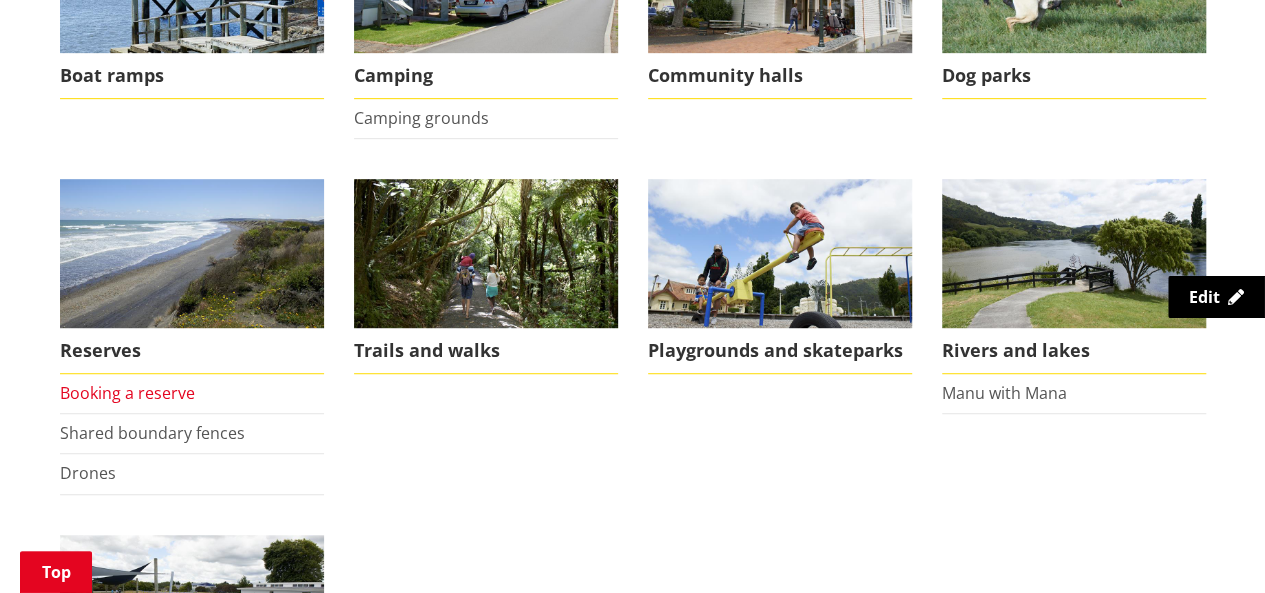 click on "Booking a reserve" at bounding box center [127, 393] 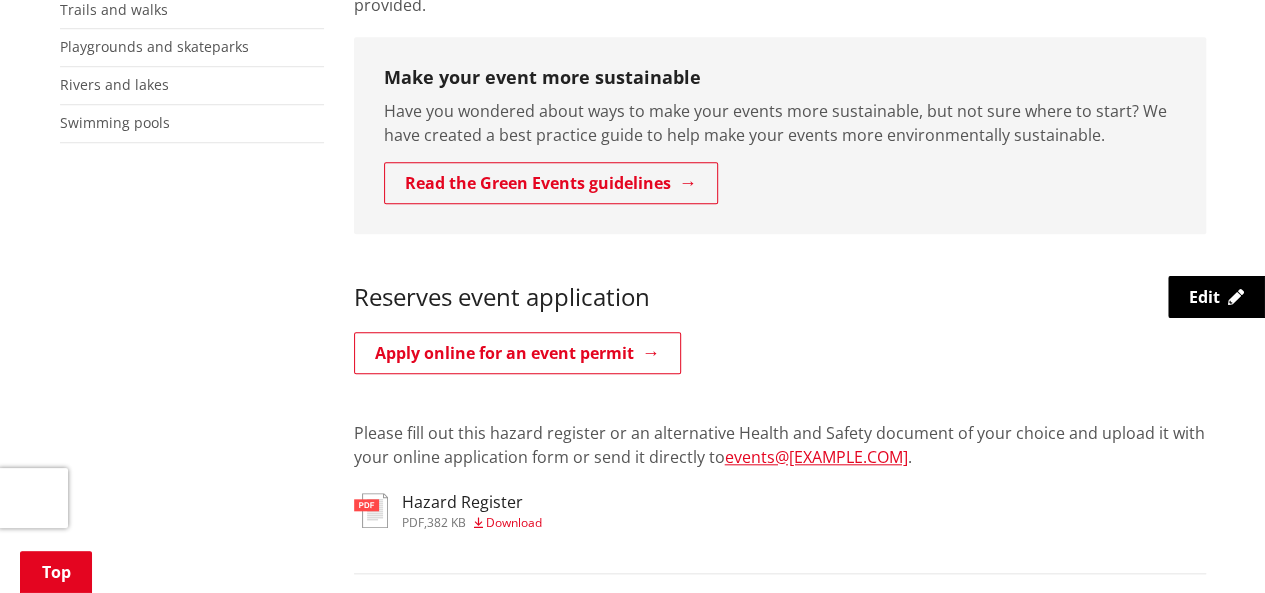 scroll, scrollTop: 700, scrollLeft: 0, axis: vertical 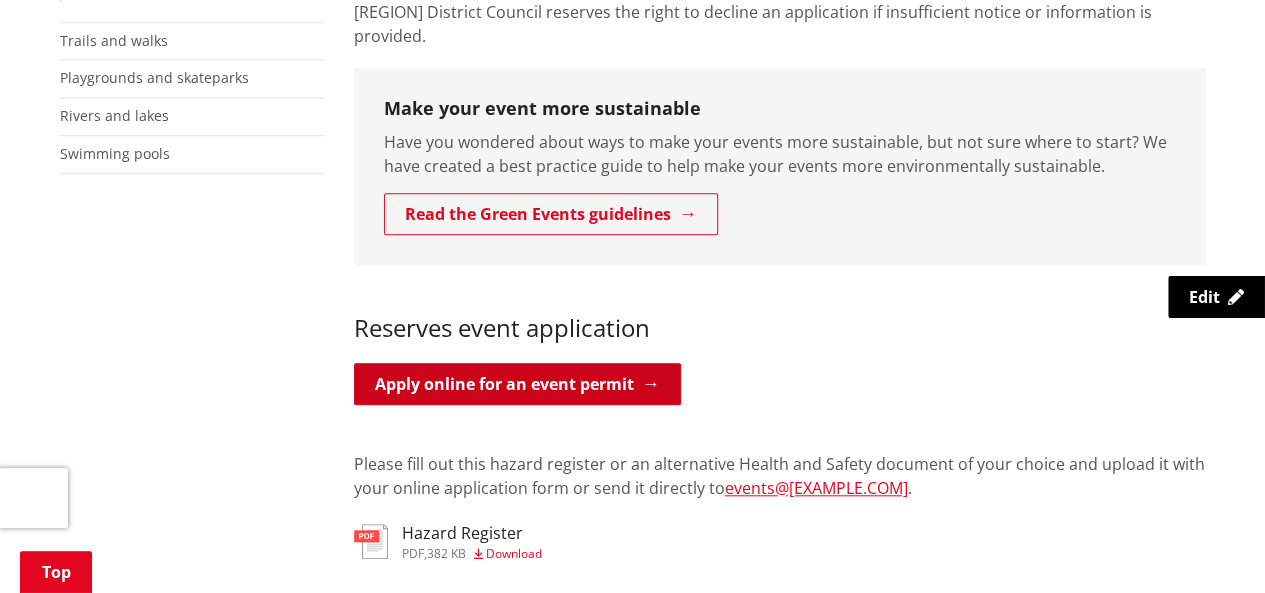 click on "Apply online for an event permit" at bounding box center [517, 384] 